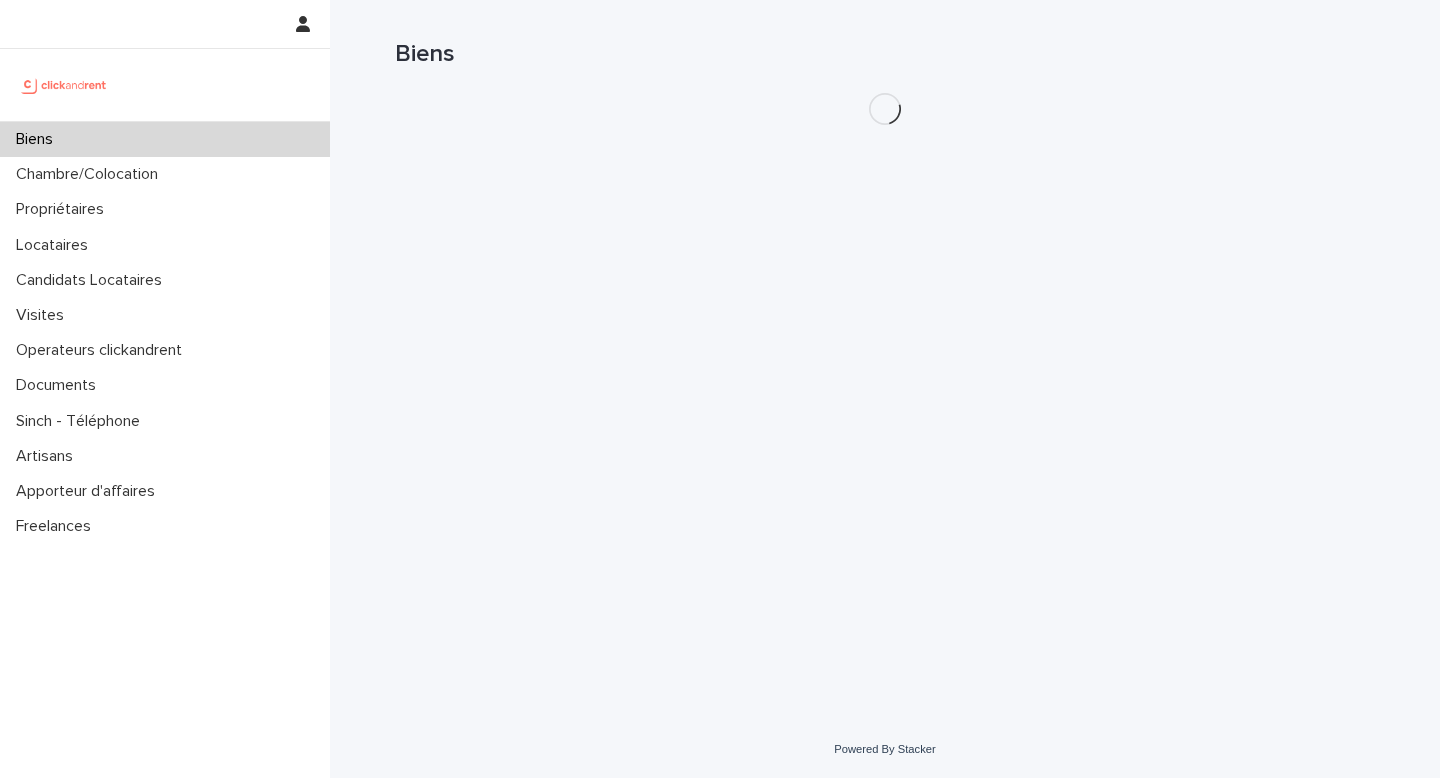 scroll, scrollTop: 0, scrollLeft: 0, axis: both 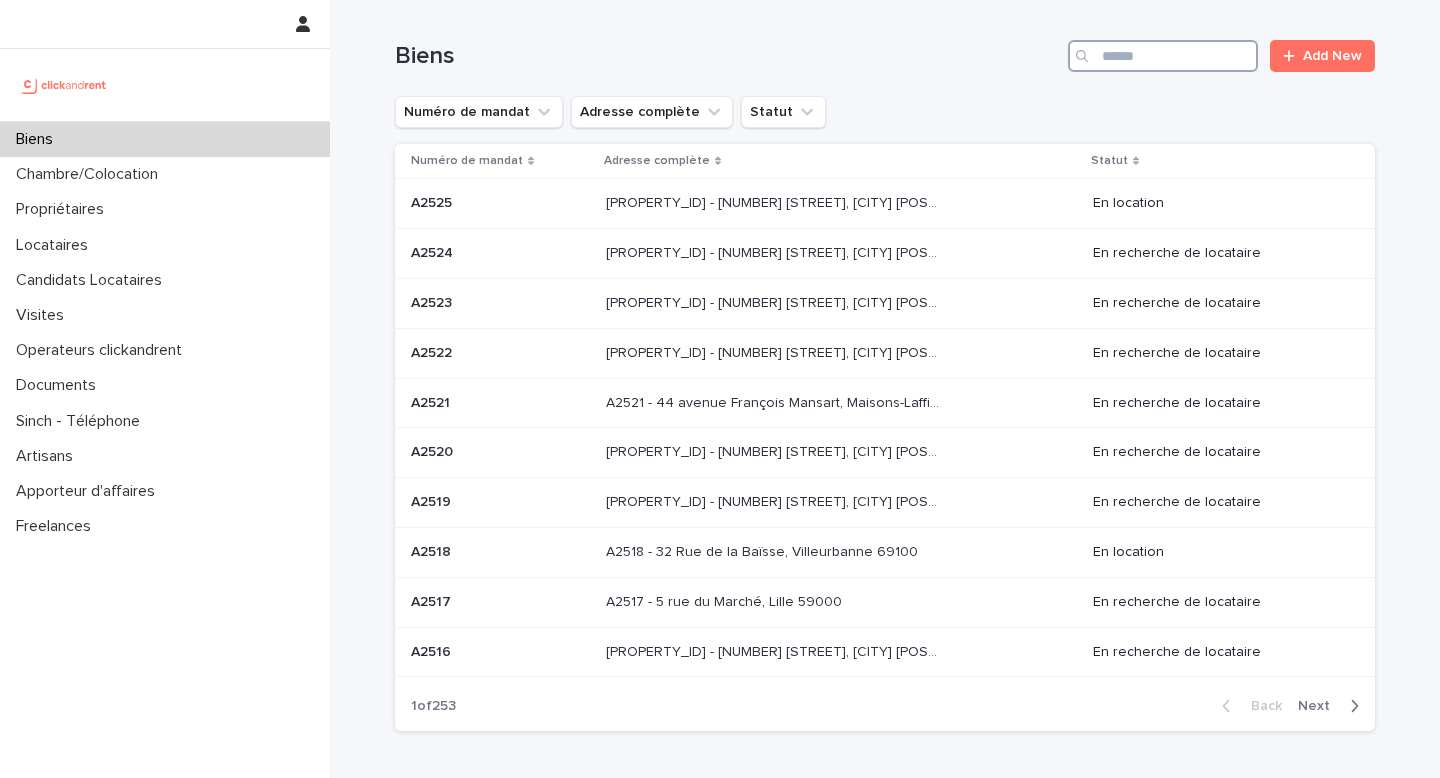 click at bounding box center (1163, 56) 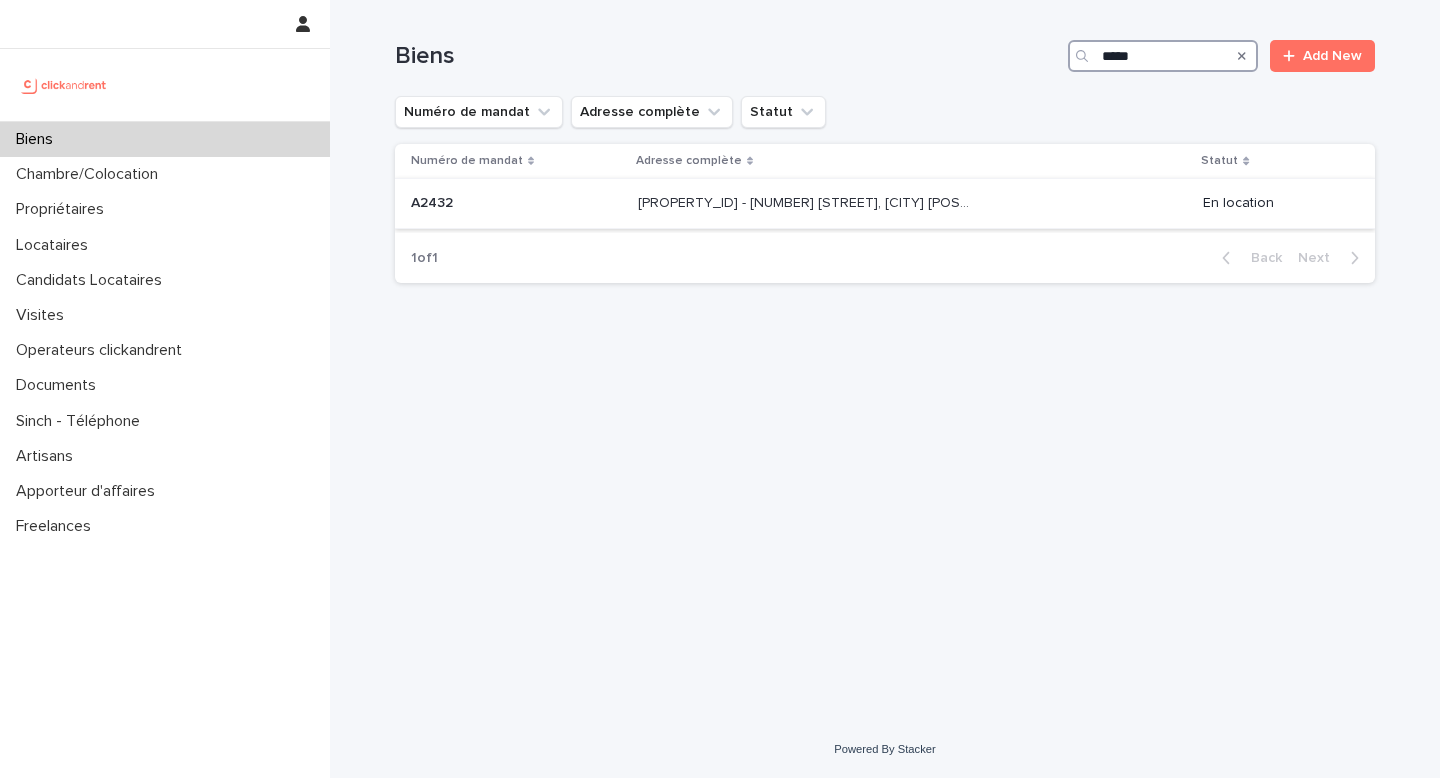 type on "*****" 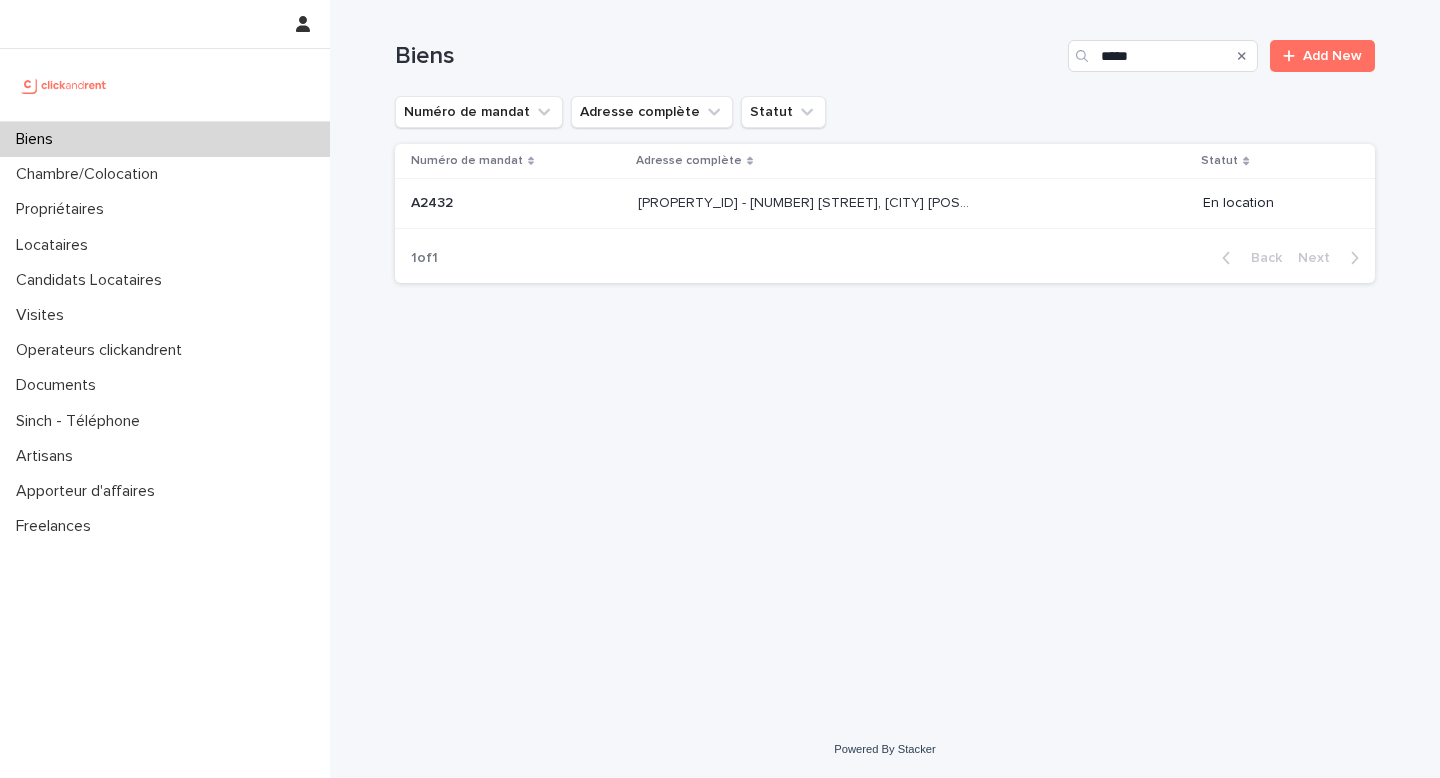 click on "[PROPERTY_ID] - [NUMBER] [STREET],  [CITY] [POSTAL_CODE] [PROPERTY_ID] - [NUMBER] [STREET],  [CITY] [POSTAL_CODE]" at bounding box center (912, 203) 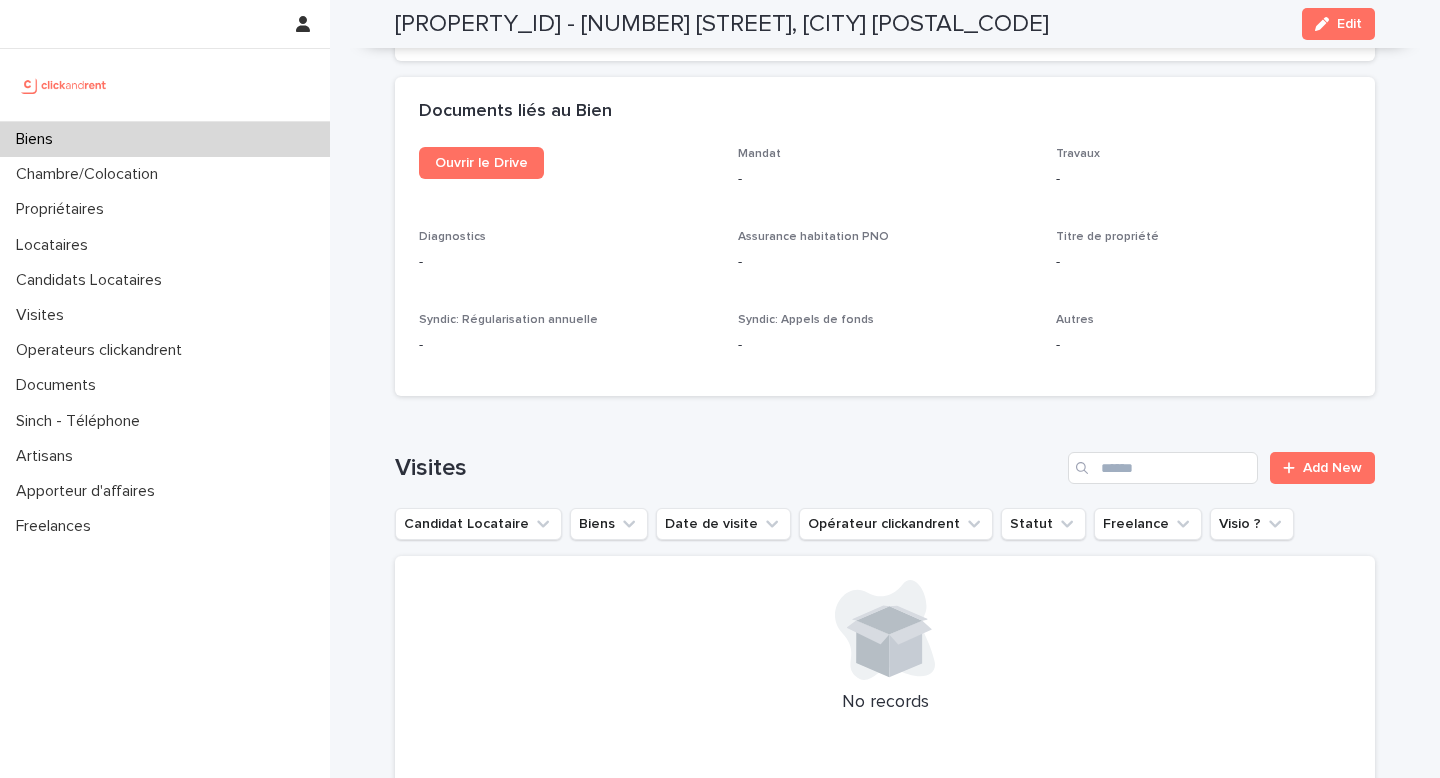 scroll, scrollTop: 5880, scrollLeft: 0, axis: vertical 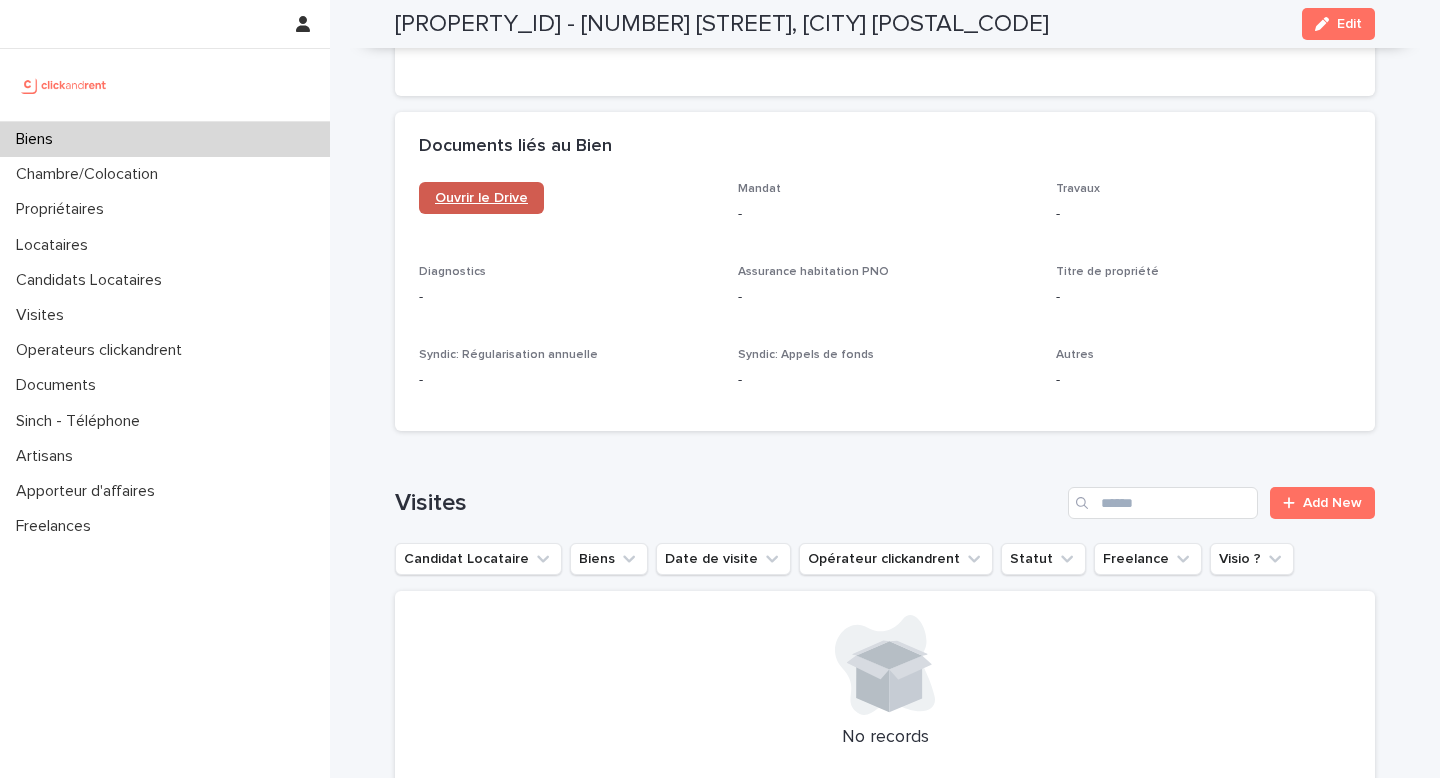 click on "Ouvrir le Drive" at bounding box center (481, 198) 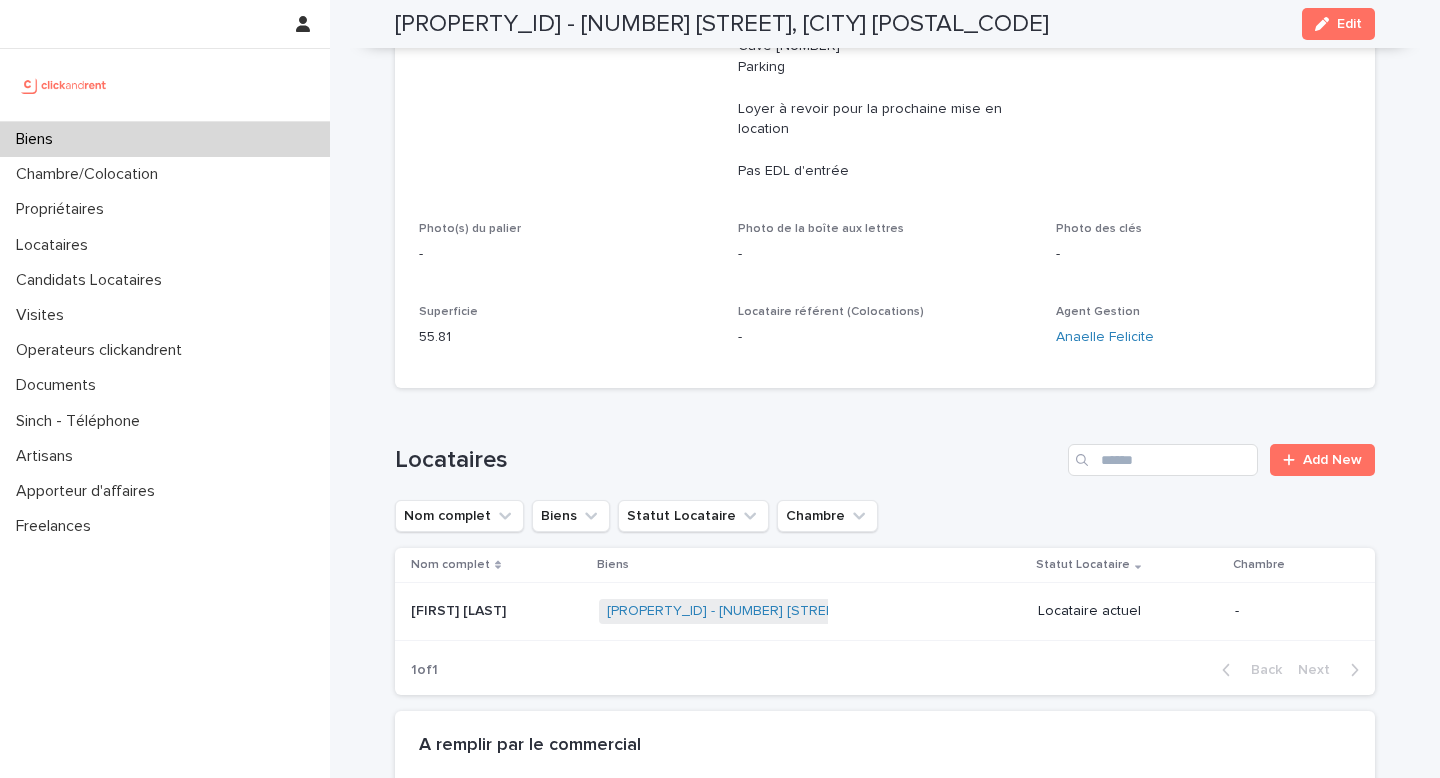 scroll, scrollTop: 560, scrollLeft: 0, axis: vertical 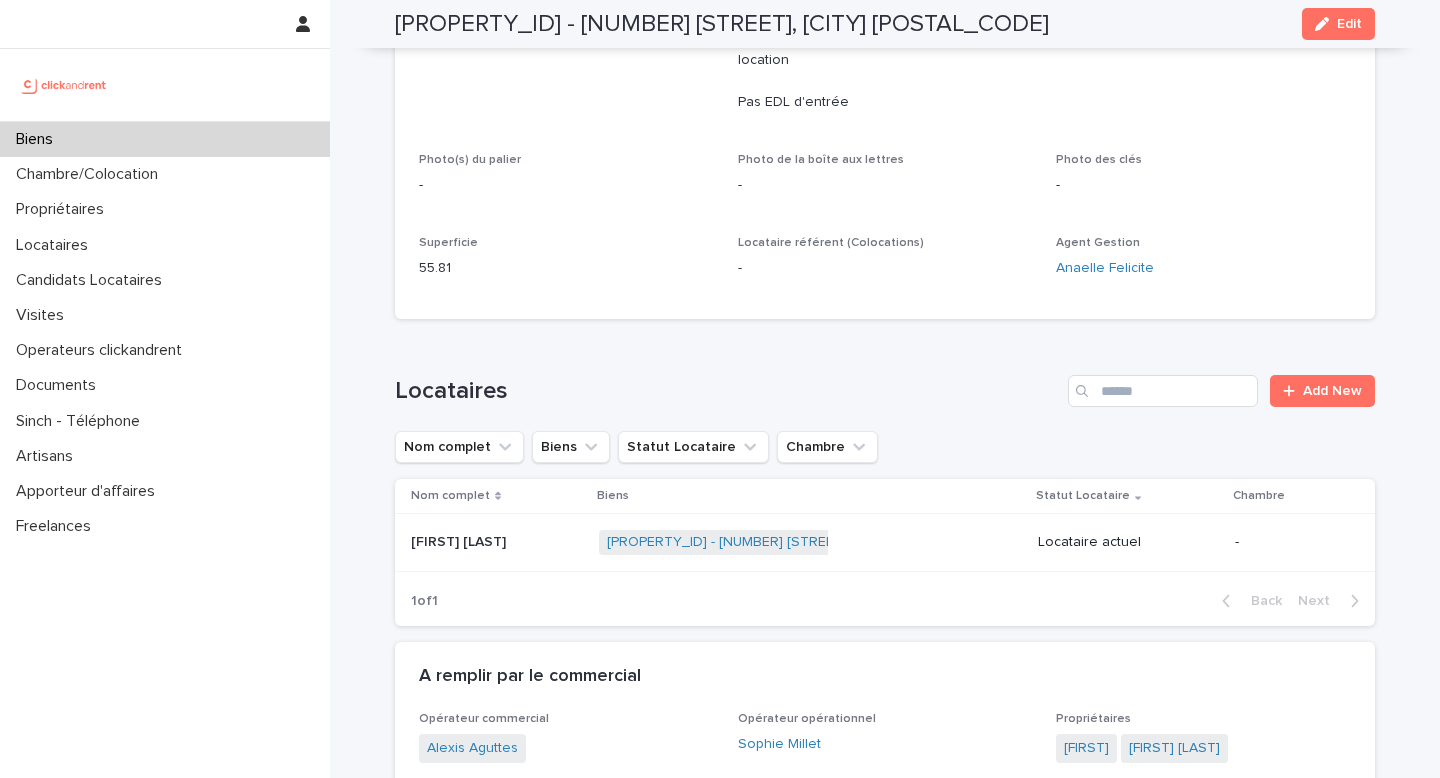 click on "[PROPERTY_ID] - [NUMBER] [STREET],  [CITY] [POSTAL_CODE]   + [NUMBER]" at bounding box center (810, 542) 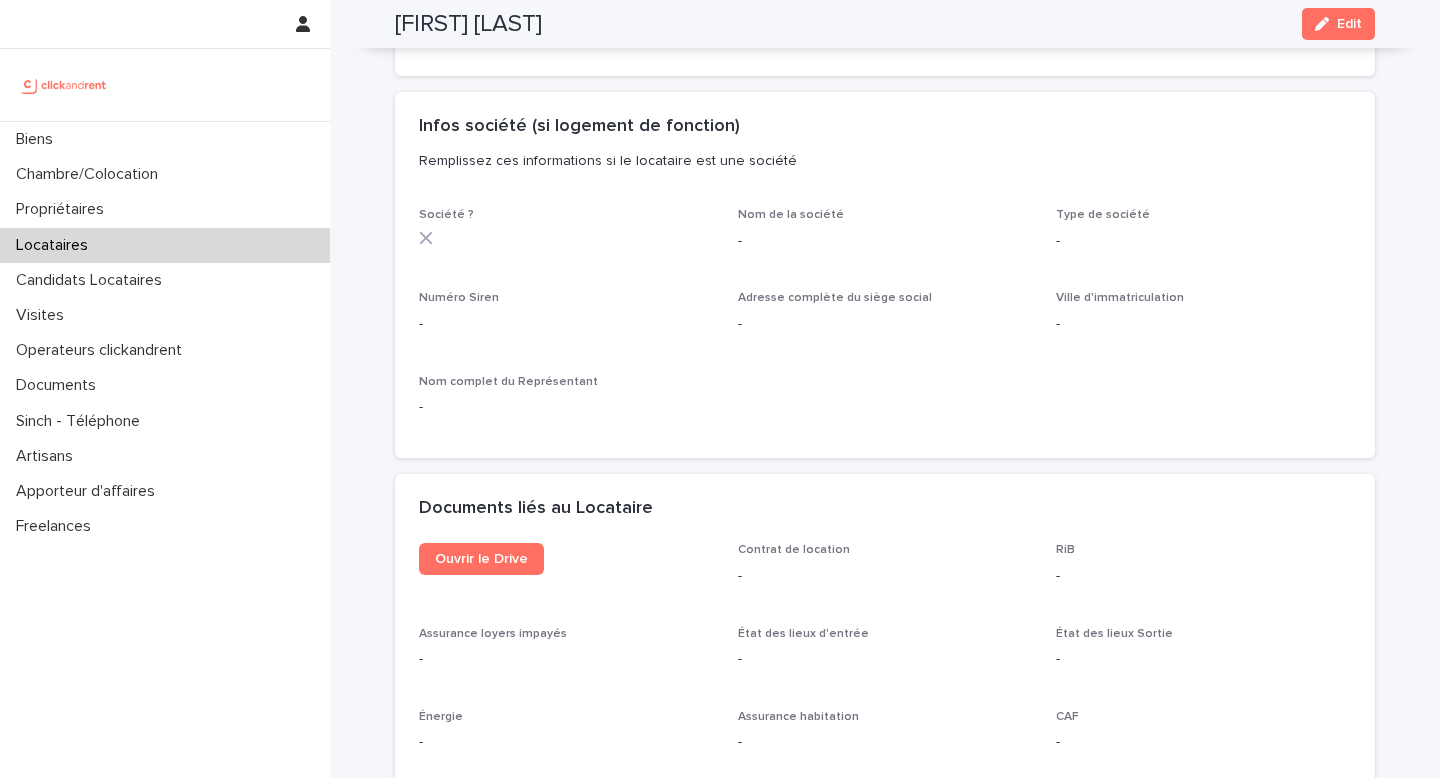 scroll, scrollTop: 2153, scrollLeft: 0, axis: vertical 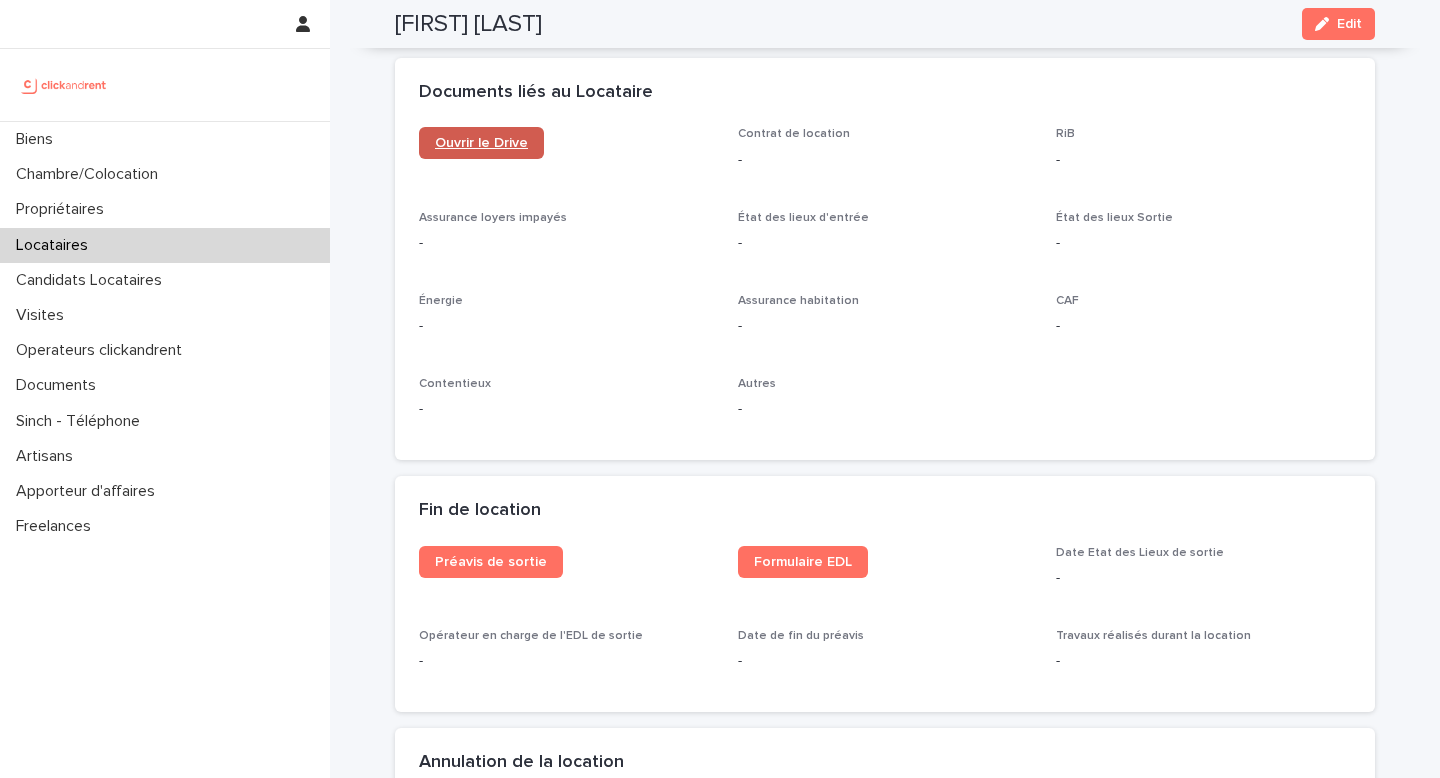 click on "Ouvrir le Drive" at bounding box center (481, 143) 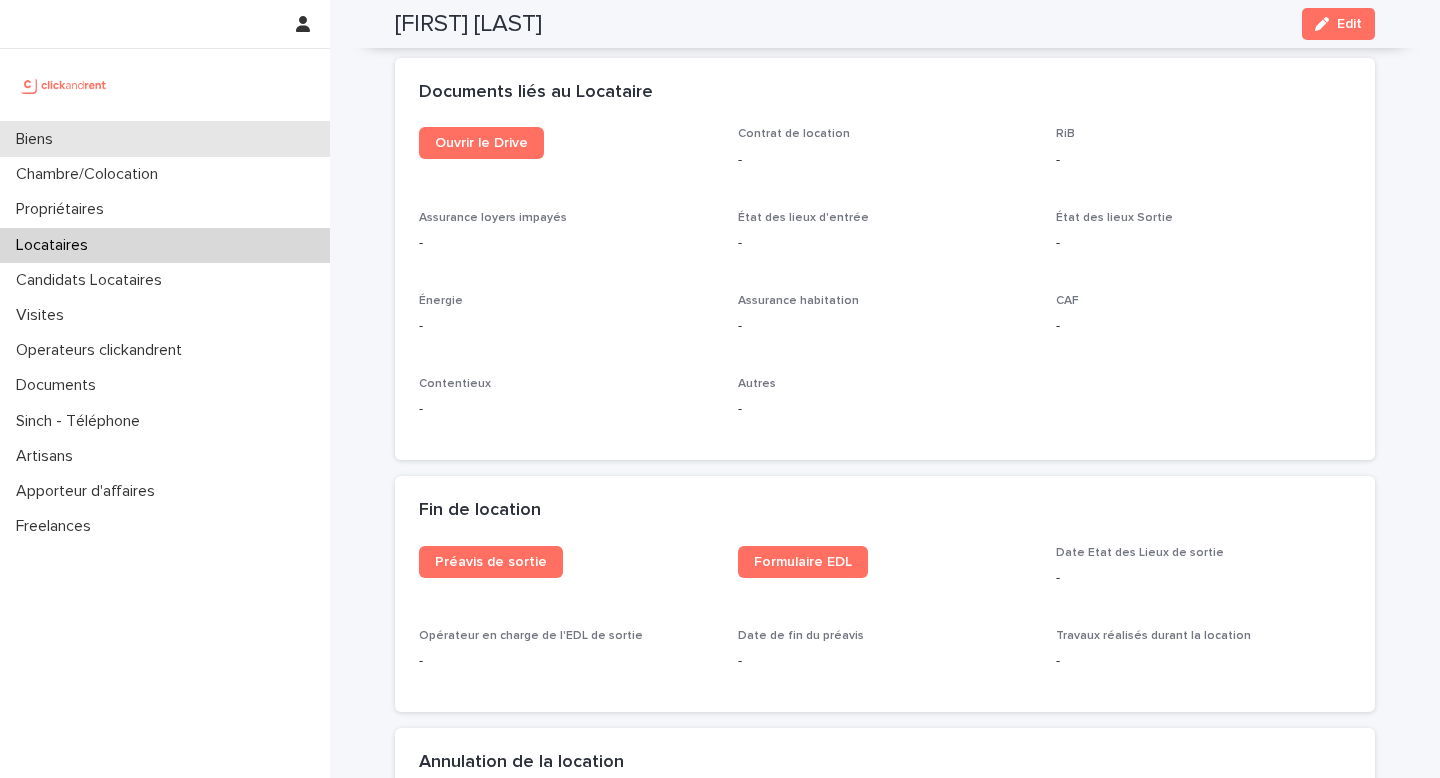 click on "Biens" at bounding box center [165, 139] 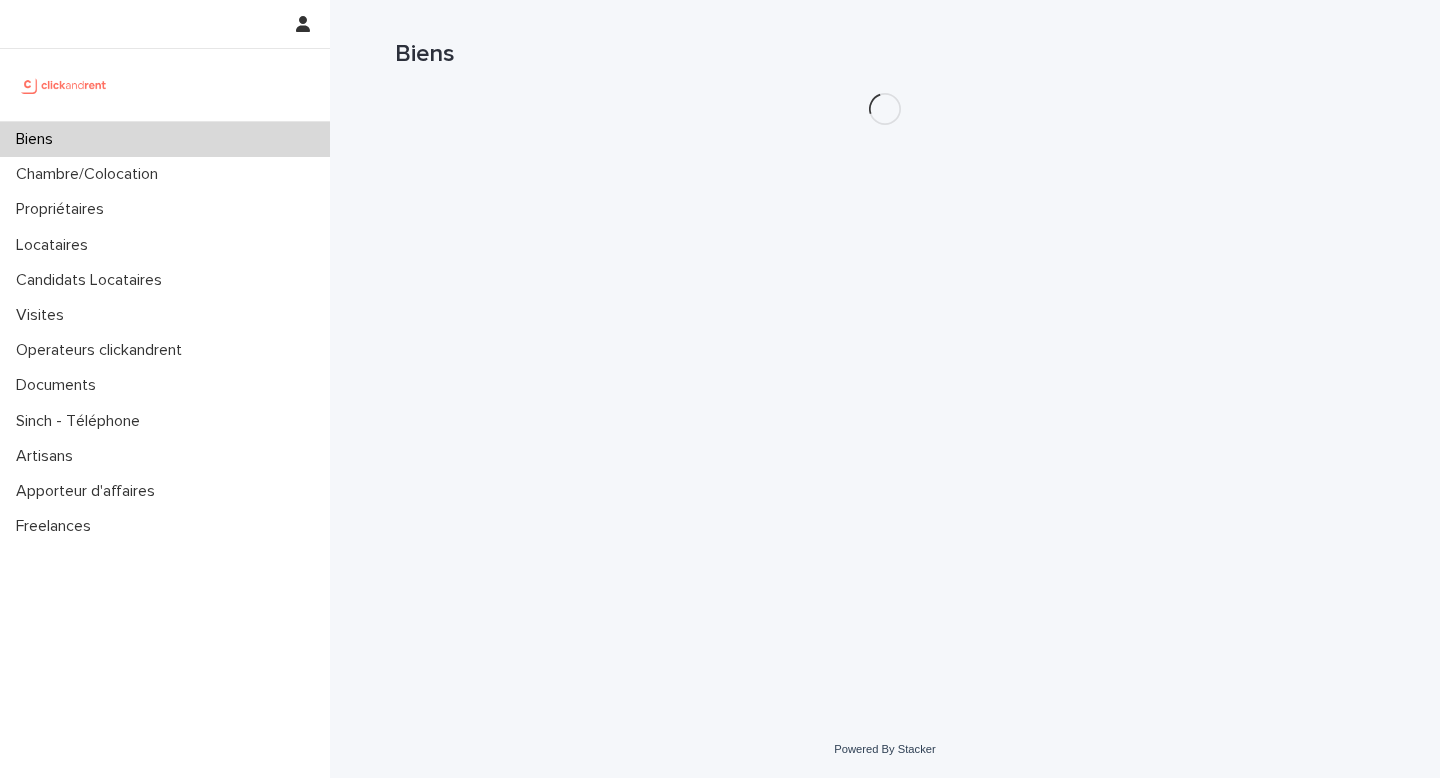 scroll, scrollTop: 0, scrollLeft: 0, axis: both 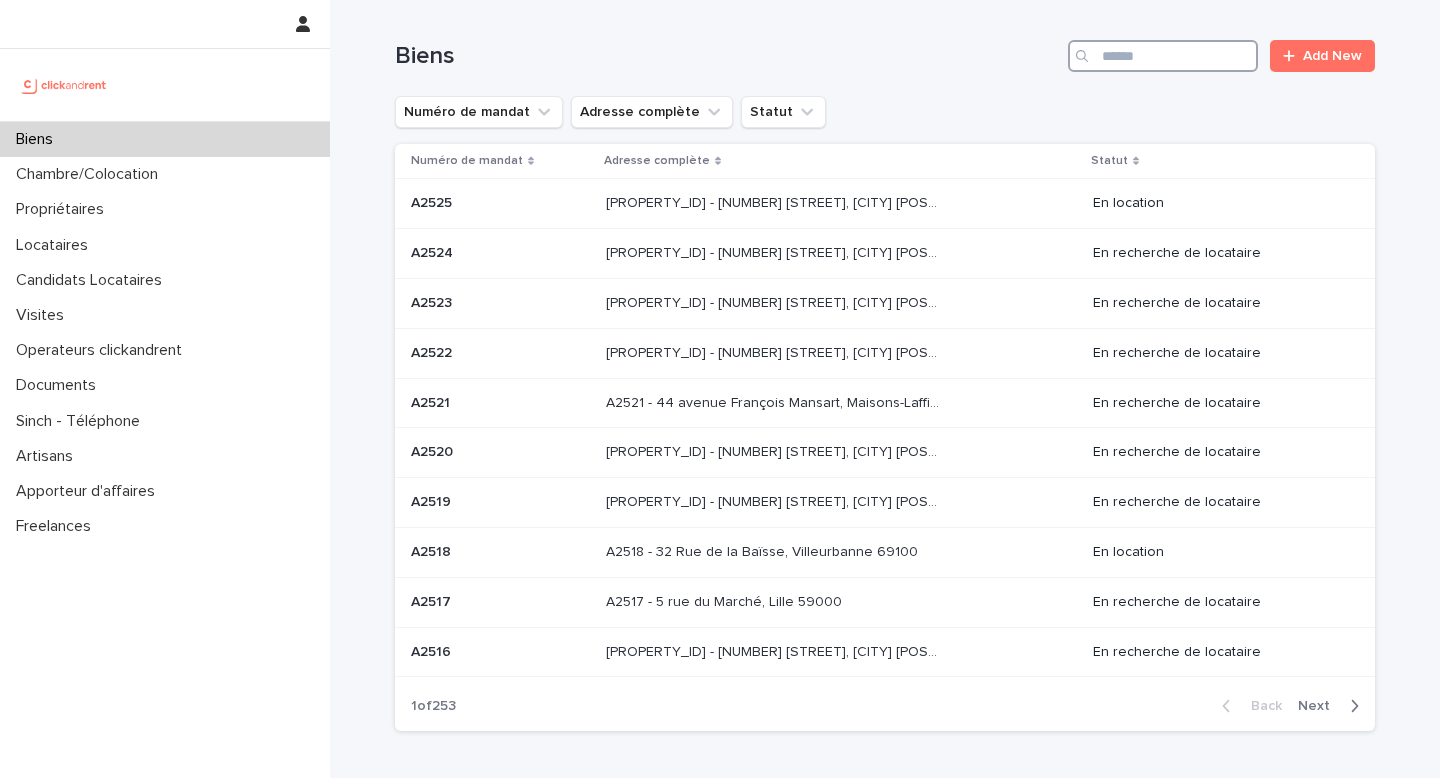 click at bounding box center (1163, 56) 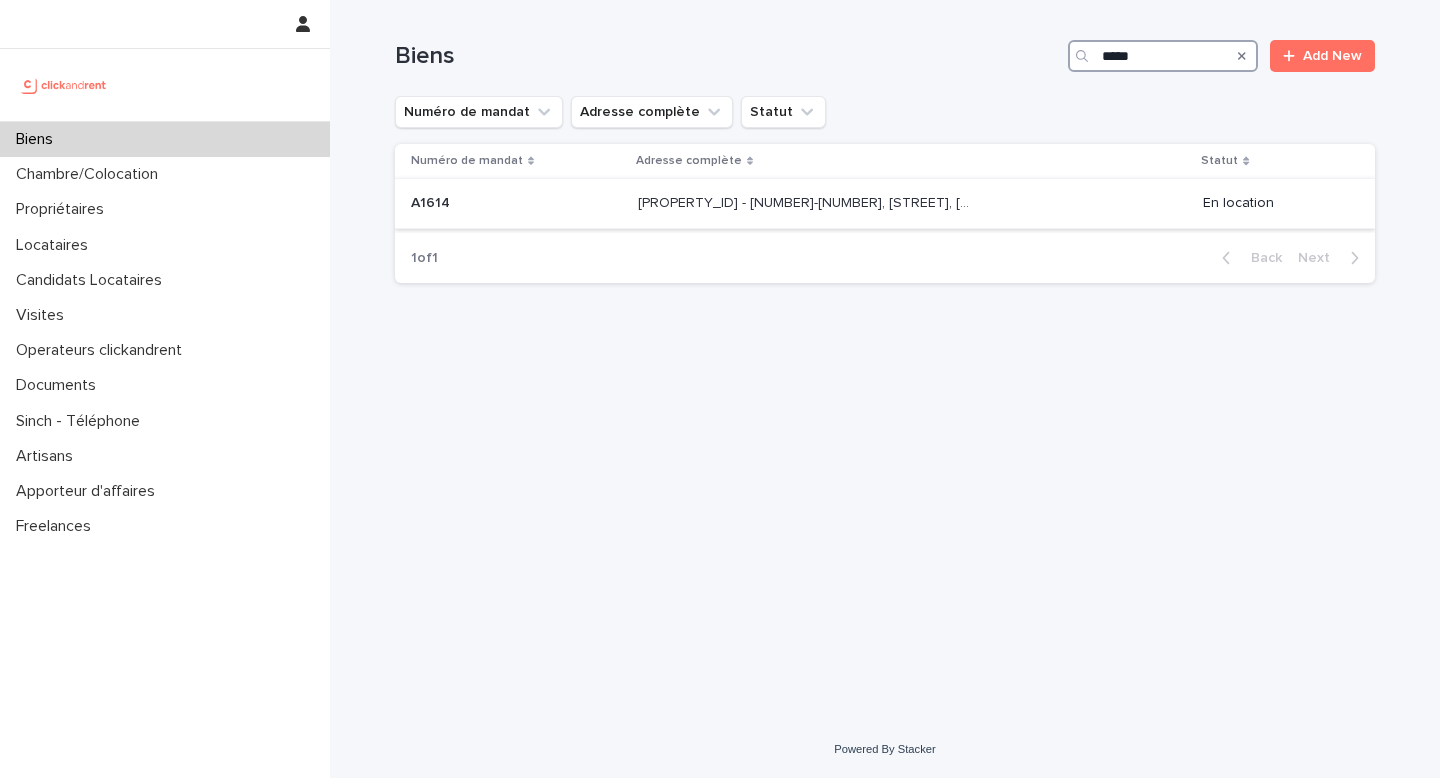type on "*****" 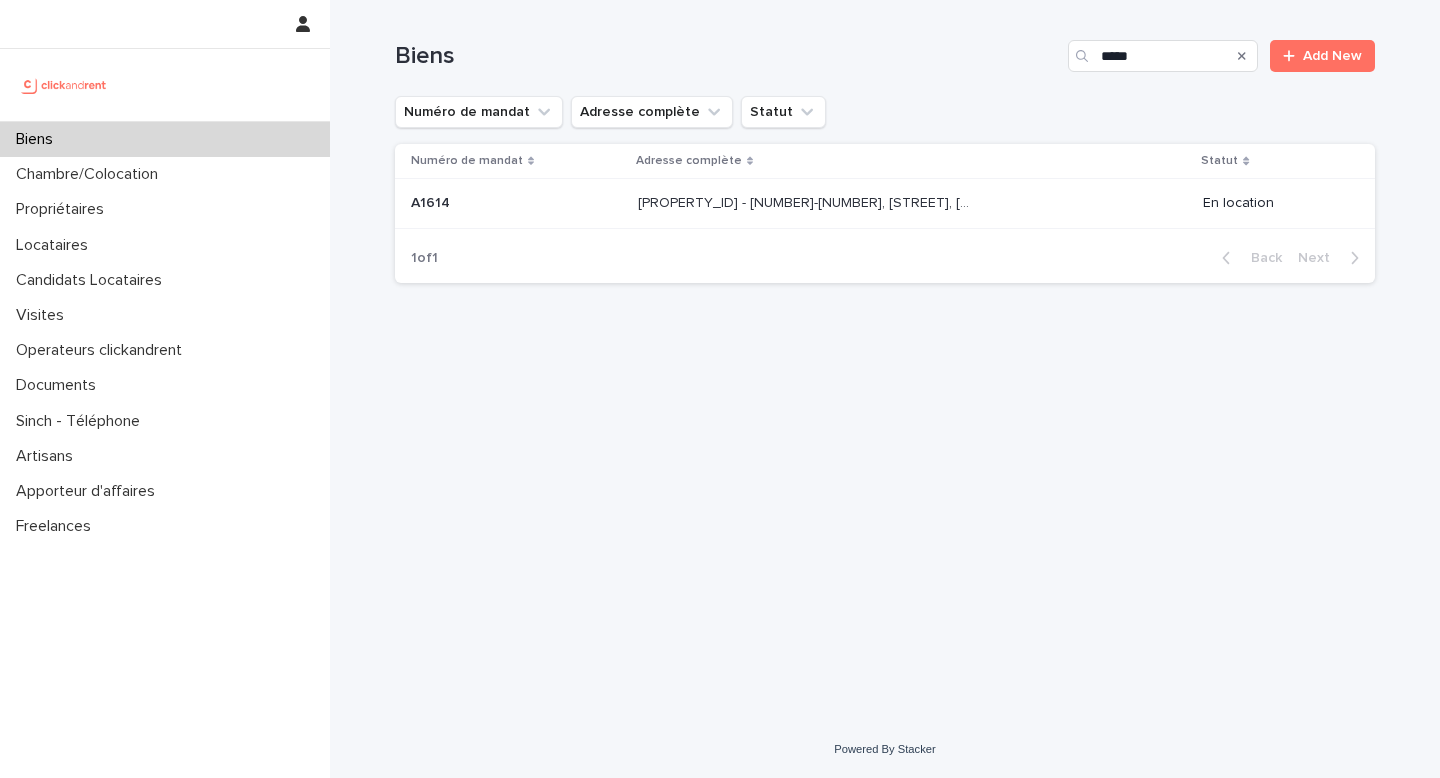 click on "[PROPERTY_ID] - [NUMBER]-[NUMBER], [STREET],  [CITY] [POSTAL_CODE] [PROPERTY_ID] - [NUMBER]-[NUMBER], [STREET],  [CITY] [POSTAL_CODE]" at bounding box center (912, 203) 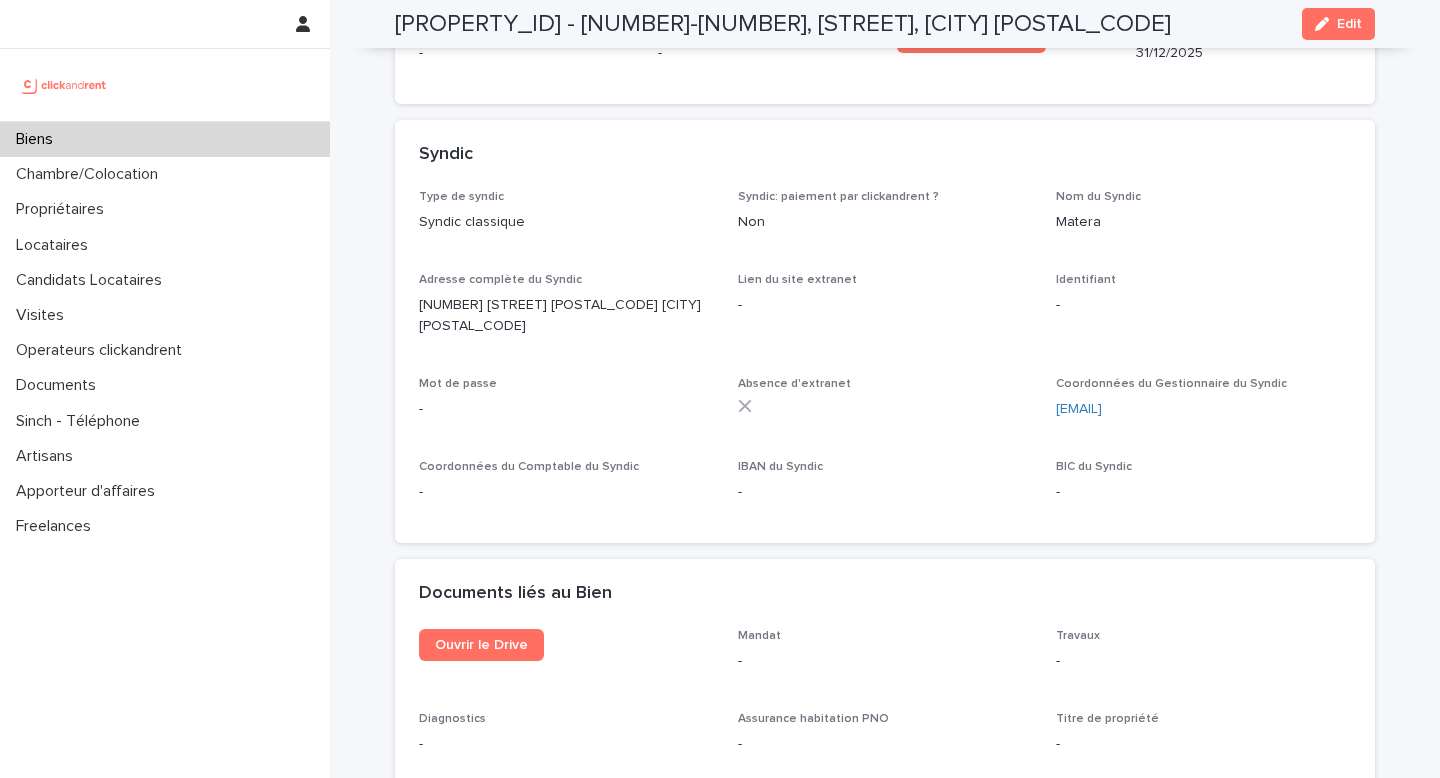 scroll, scrollTop: 5410, scrollLeft: 0, axis: vertical 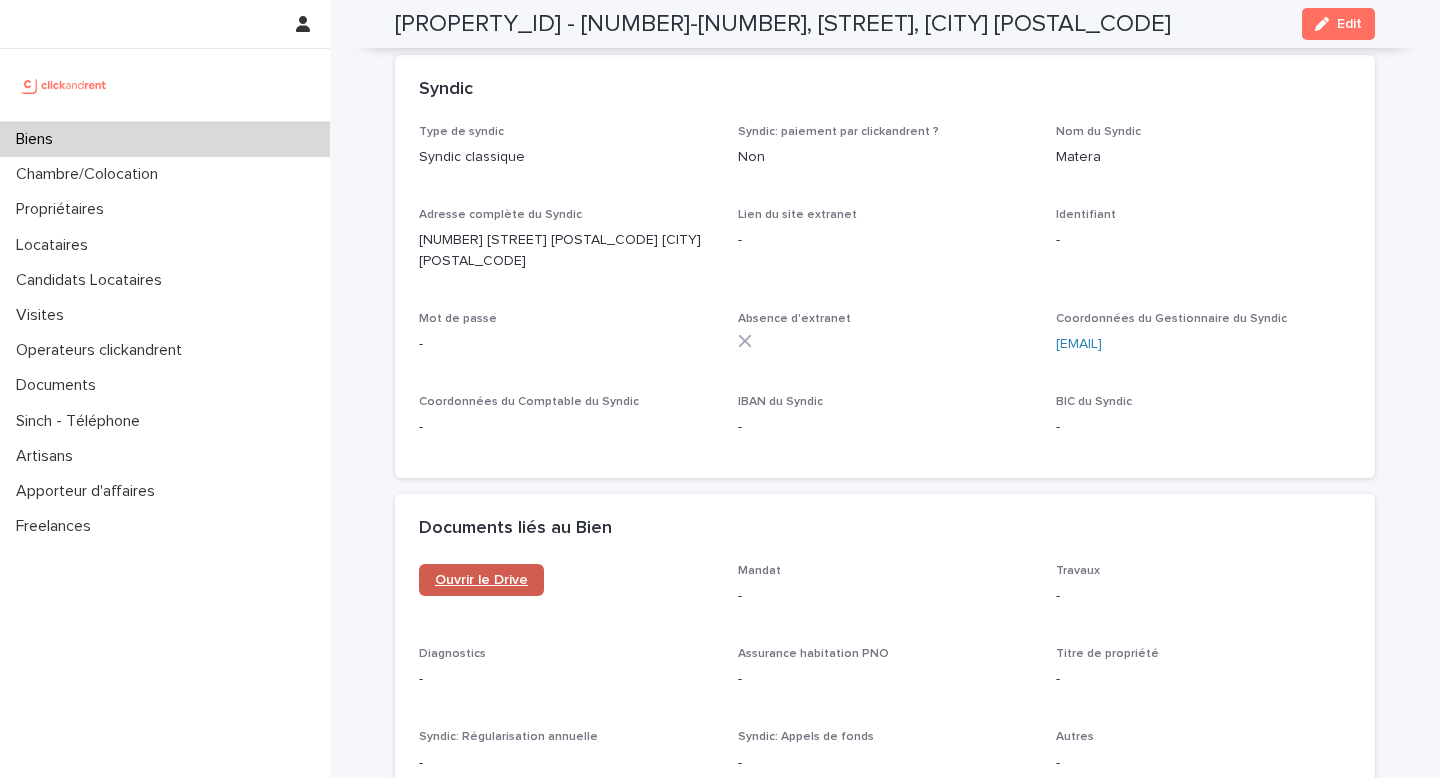 click on "Ouvrir le Drive" at bounding box center (481, 580) 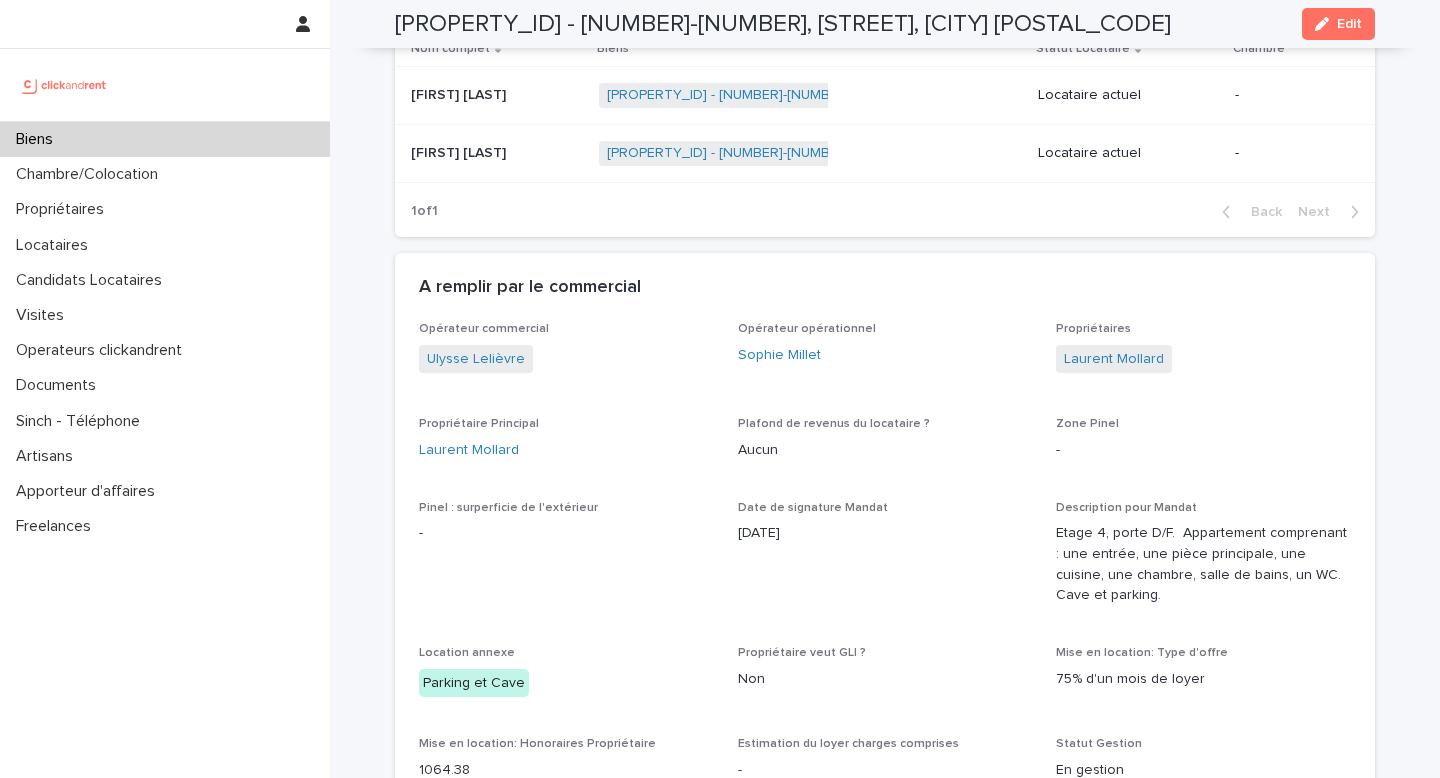 scroll, scrollTop: 0, scrollLeft: 0, axis: both 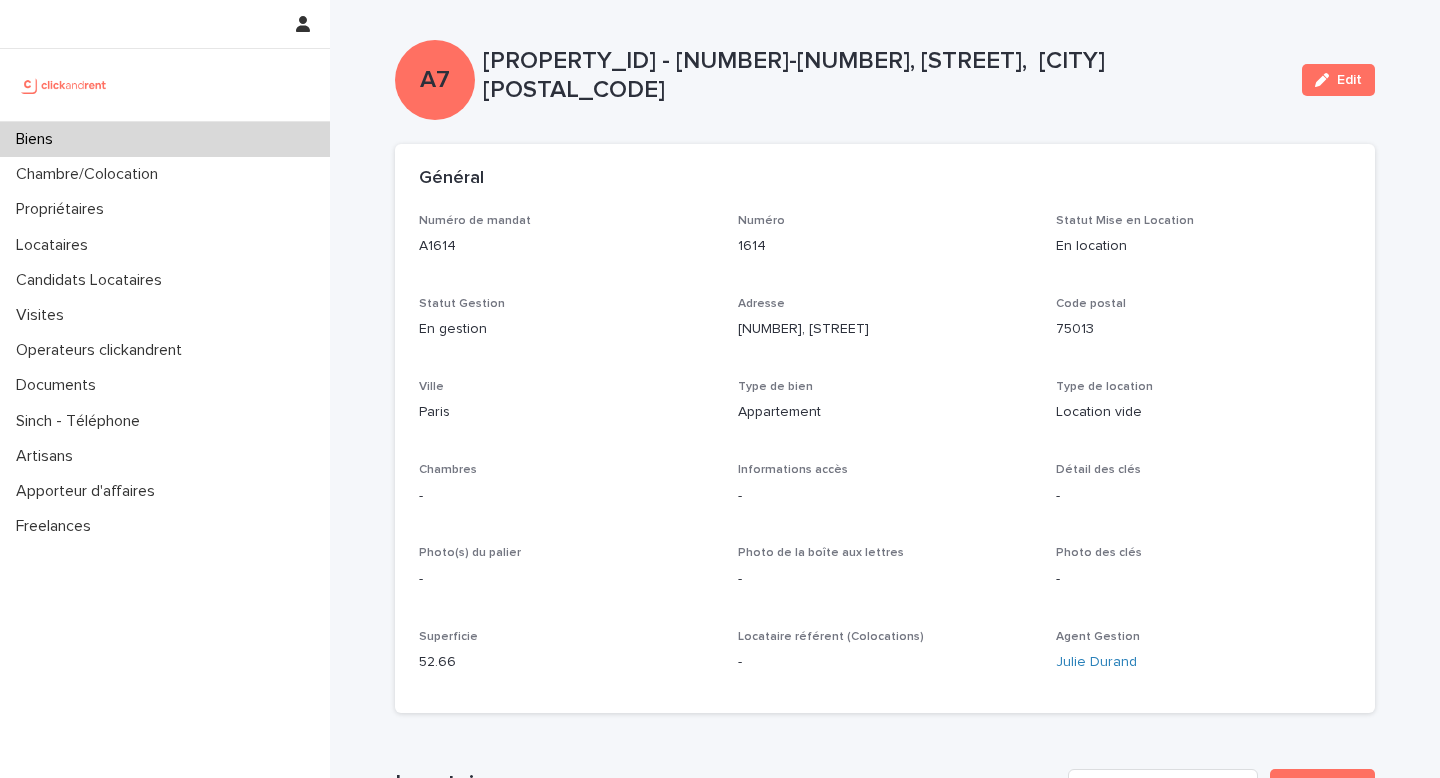 click on "Biens" at bounding box center [165, 139] 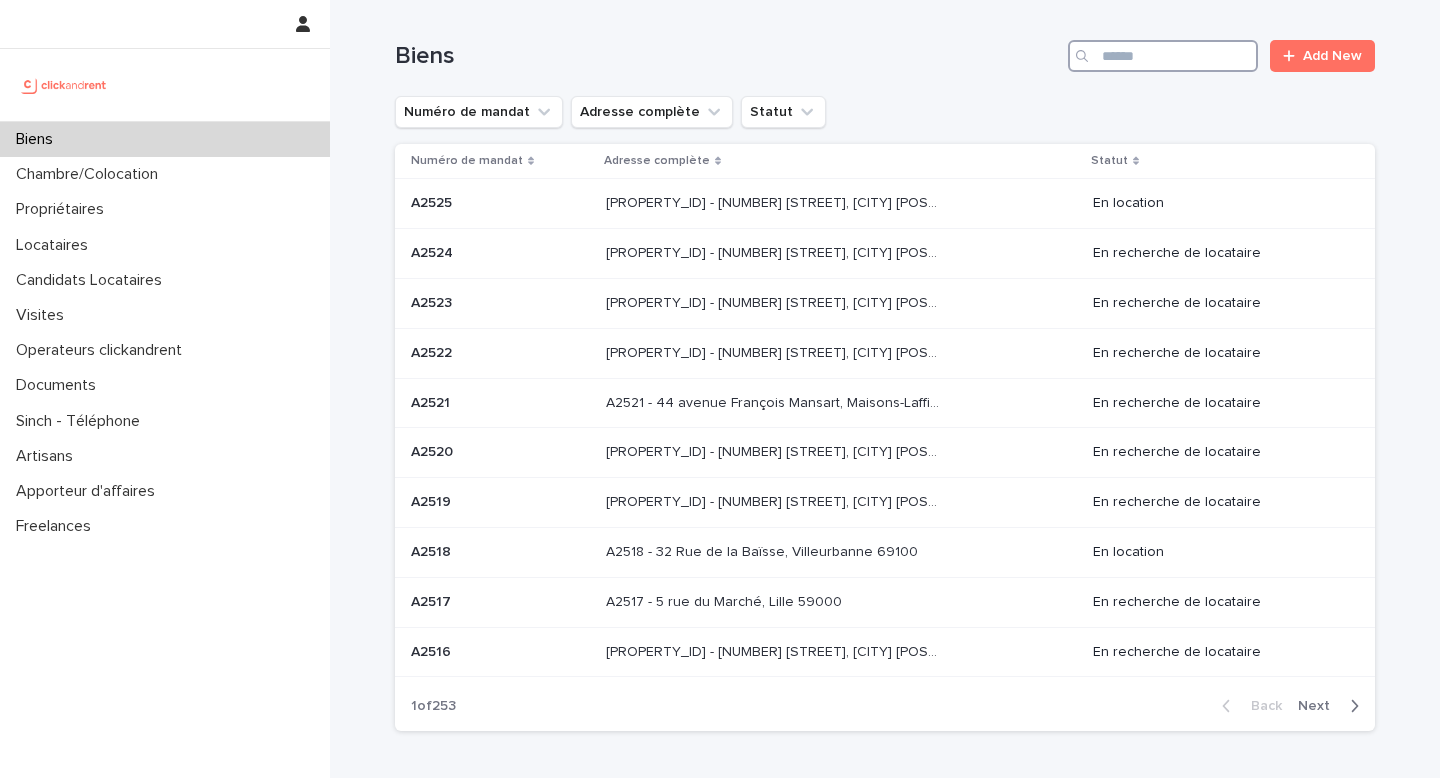 click at bounding box center [1163, 56] 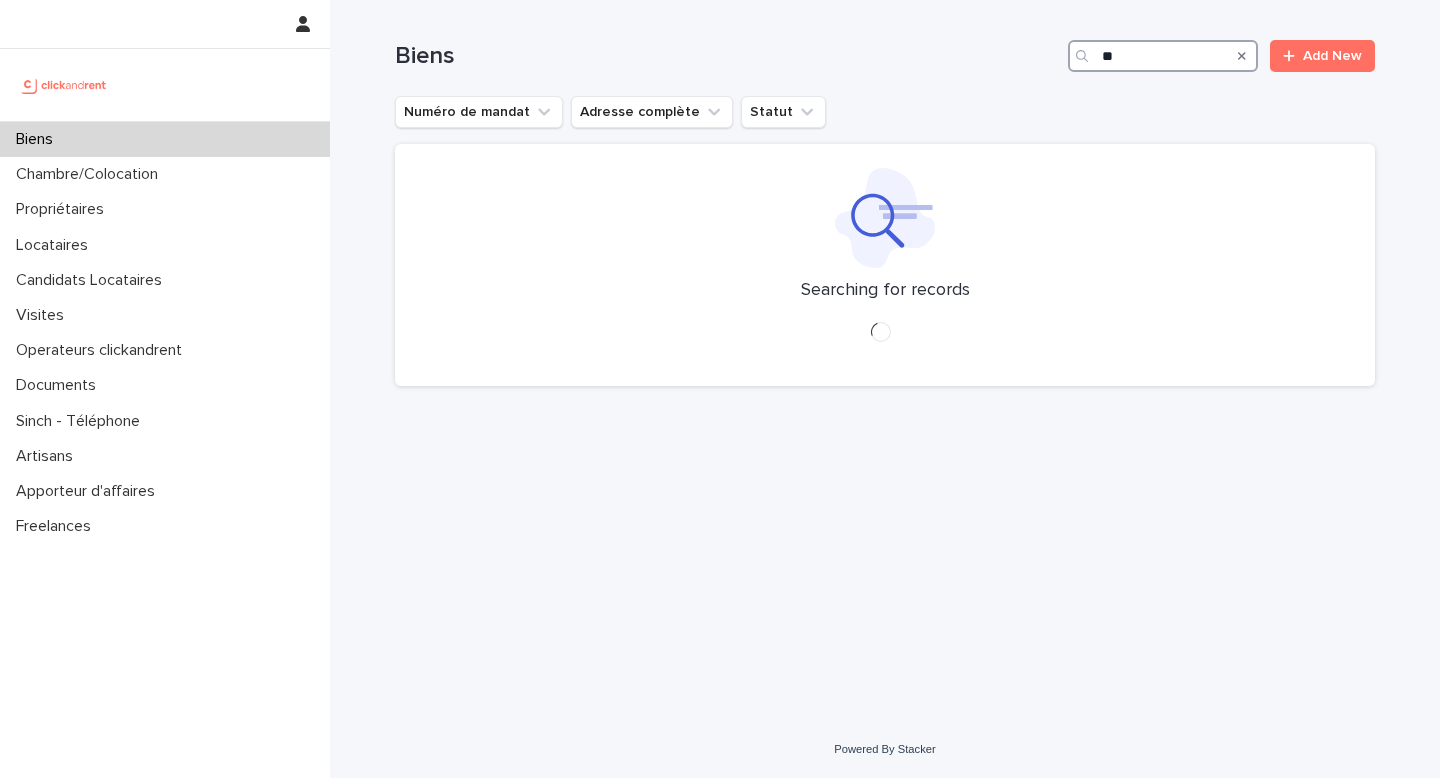 type on "*" 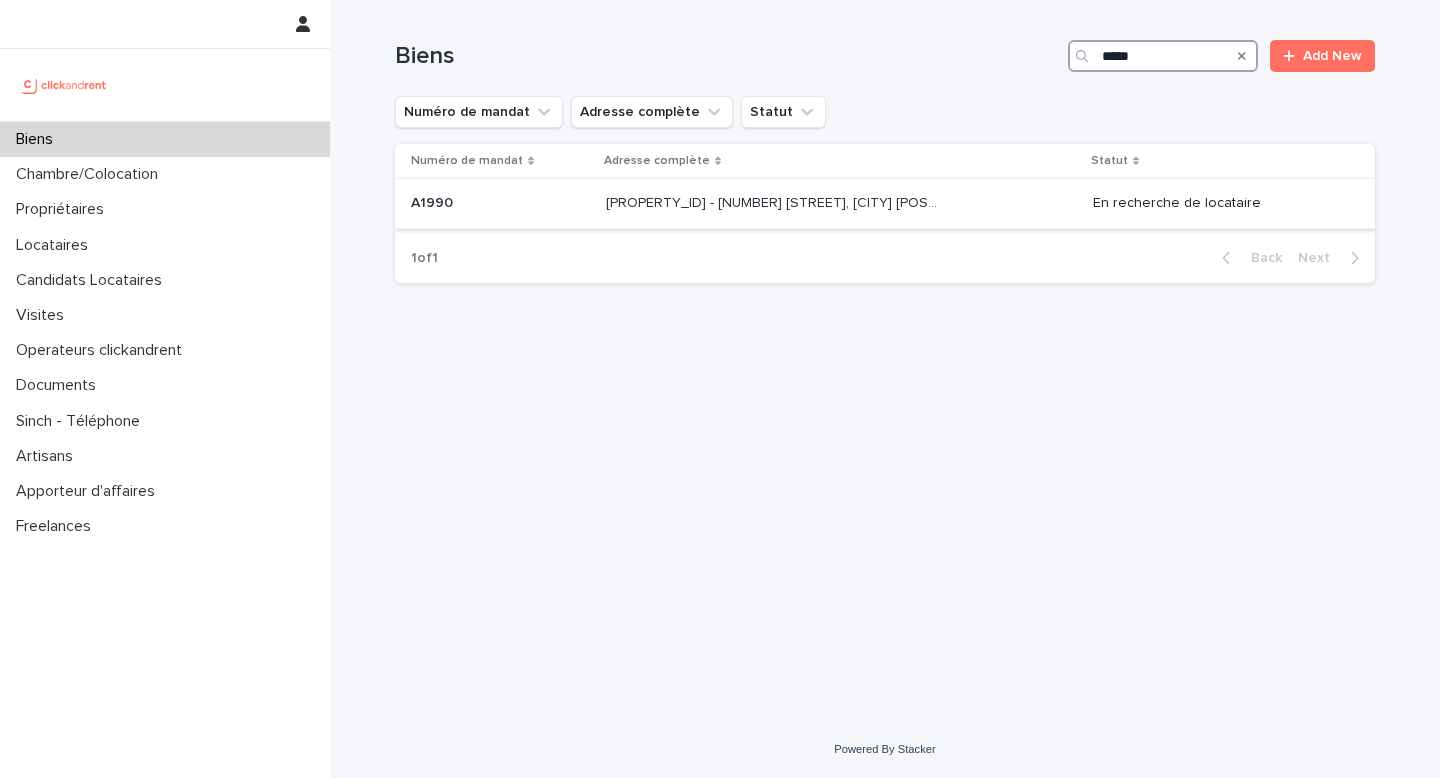 type on "*****" 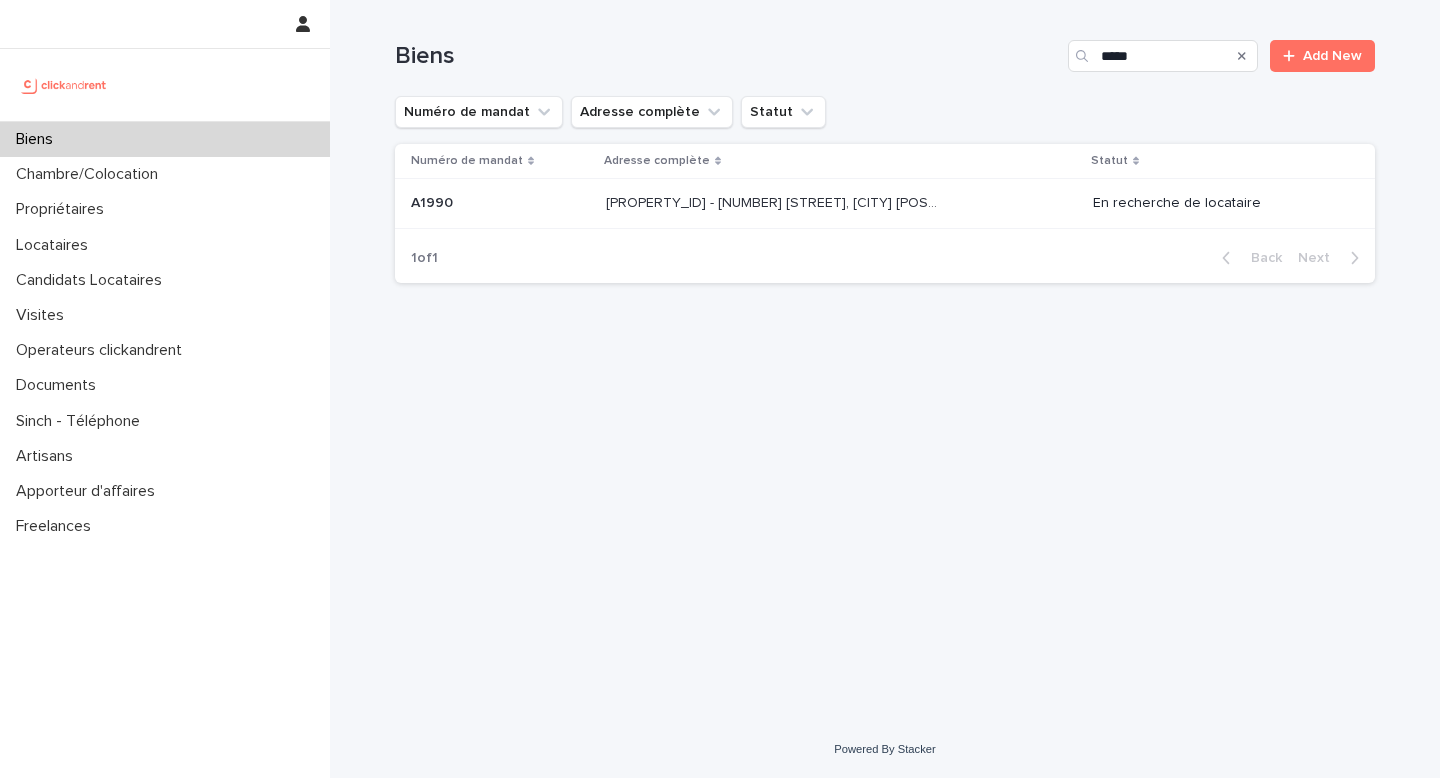 click on "[PROPERTY_ID] - [NUMBER] [STREET],  [CITY] [POSTAL_CODE]" at bounding box center (774, 201) 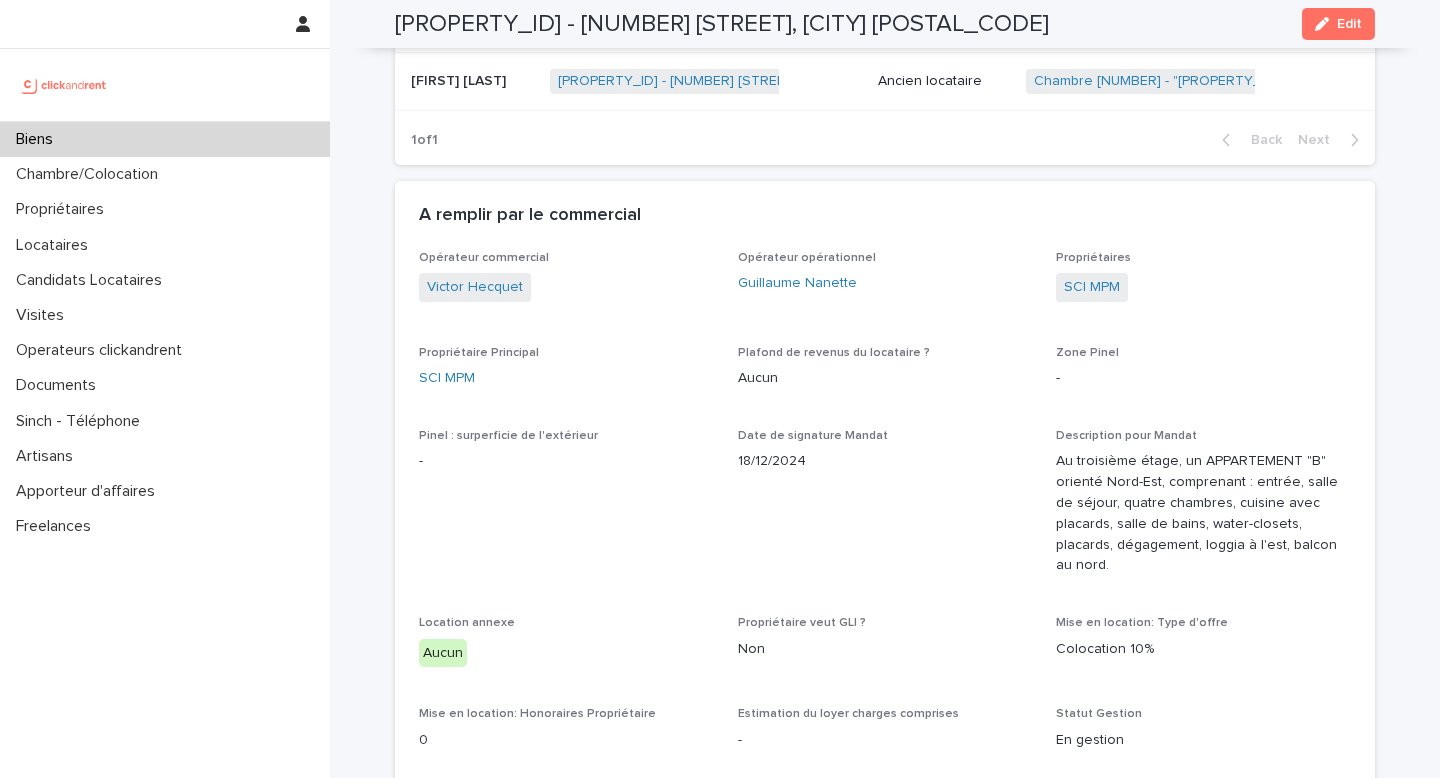 scroll, scrollTop: 1324, scrollLeft: 0, axis: vertical 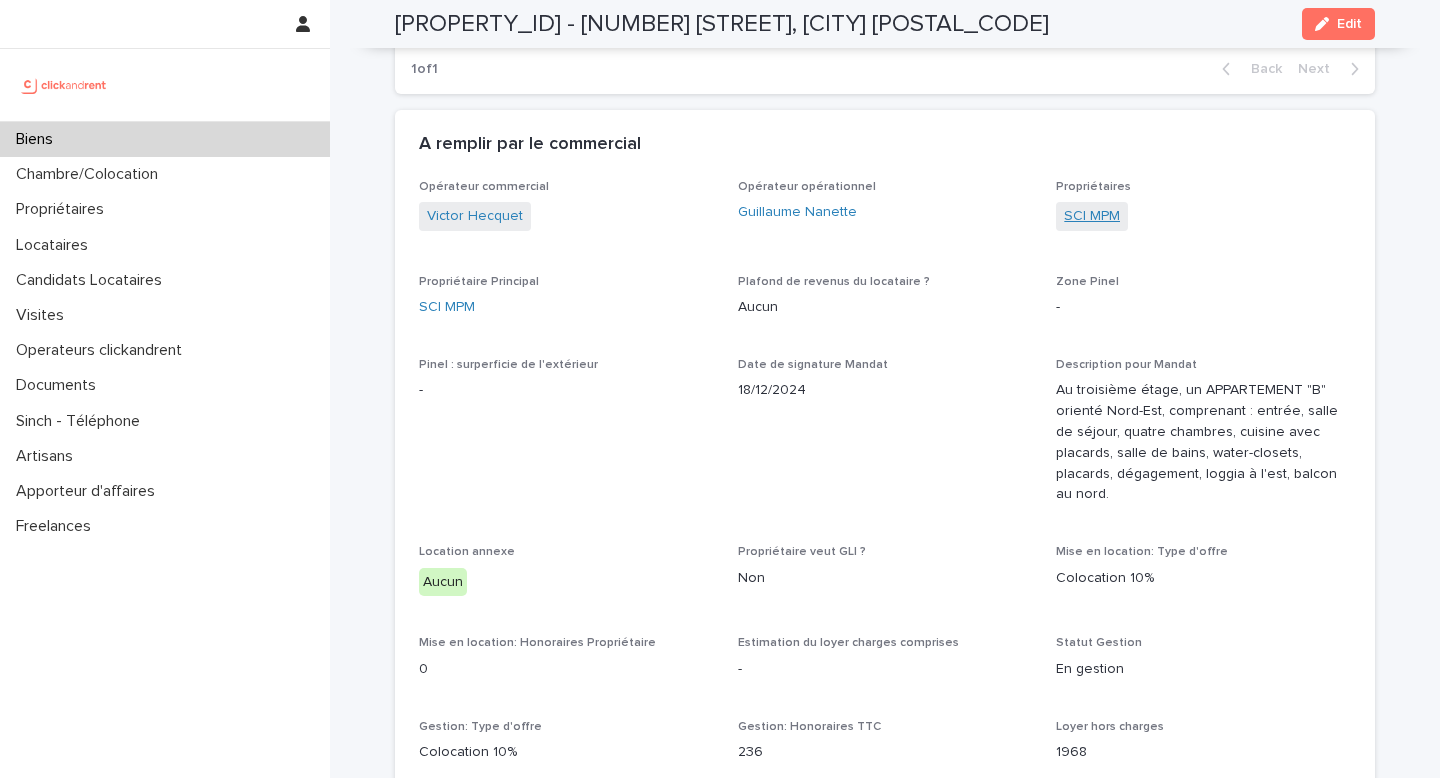 click on "SCI MPM" at bounding box center (1092, 216) 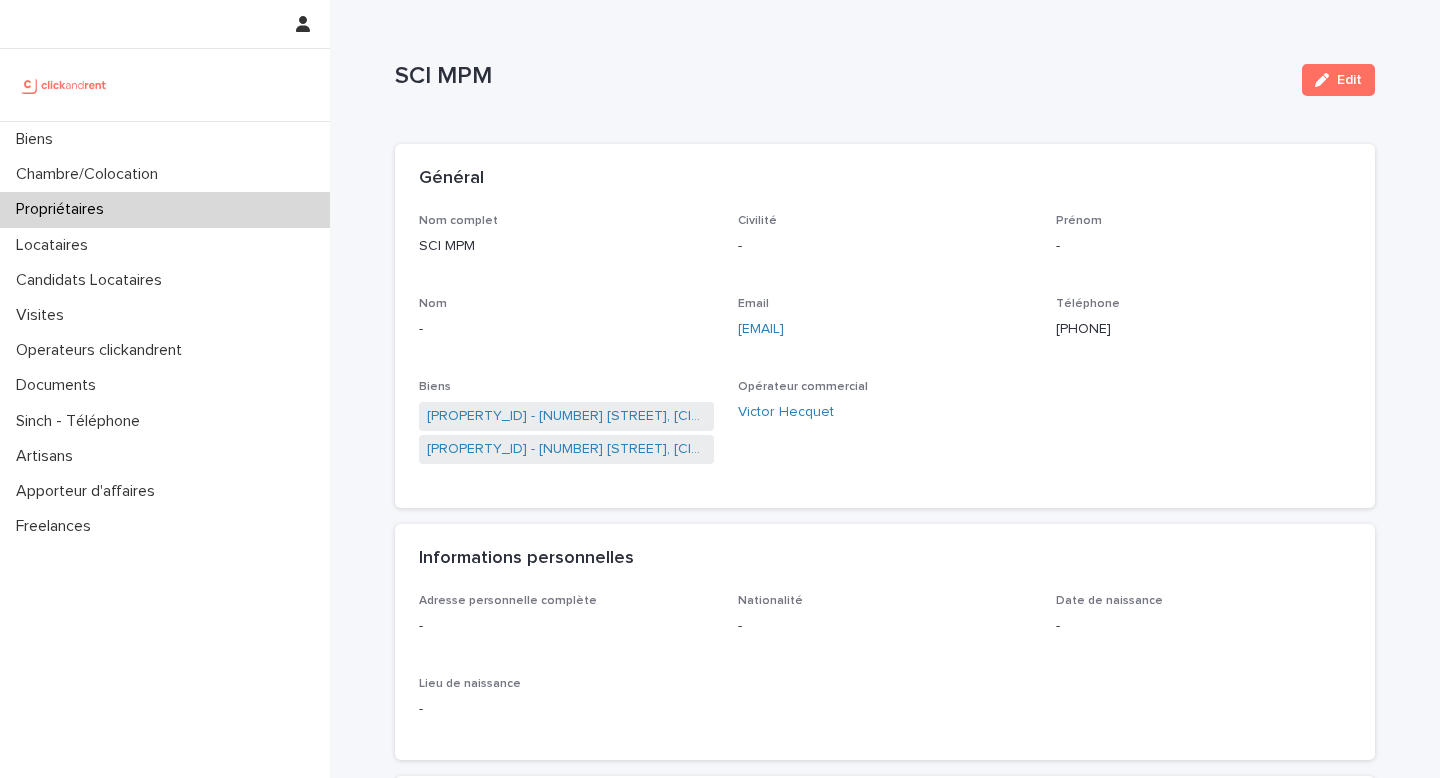 drag, startPoint x: 726, startPoint y: 331, endPoint x: 946, endPoint y: 350, distance: 220.81892 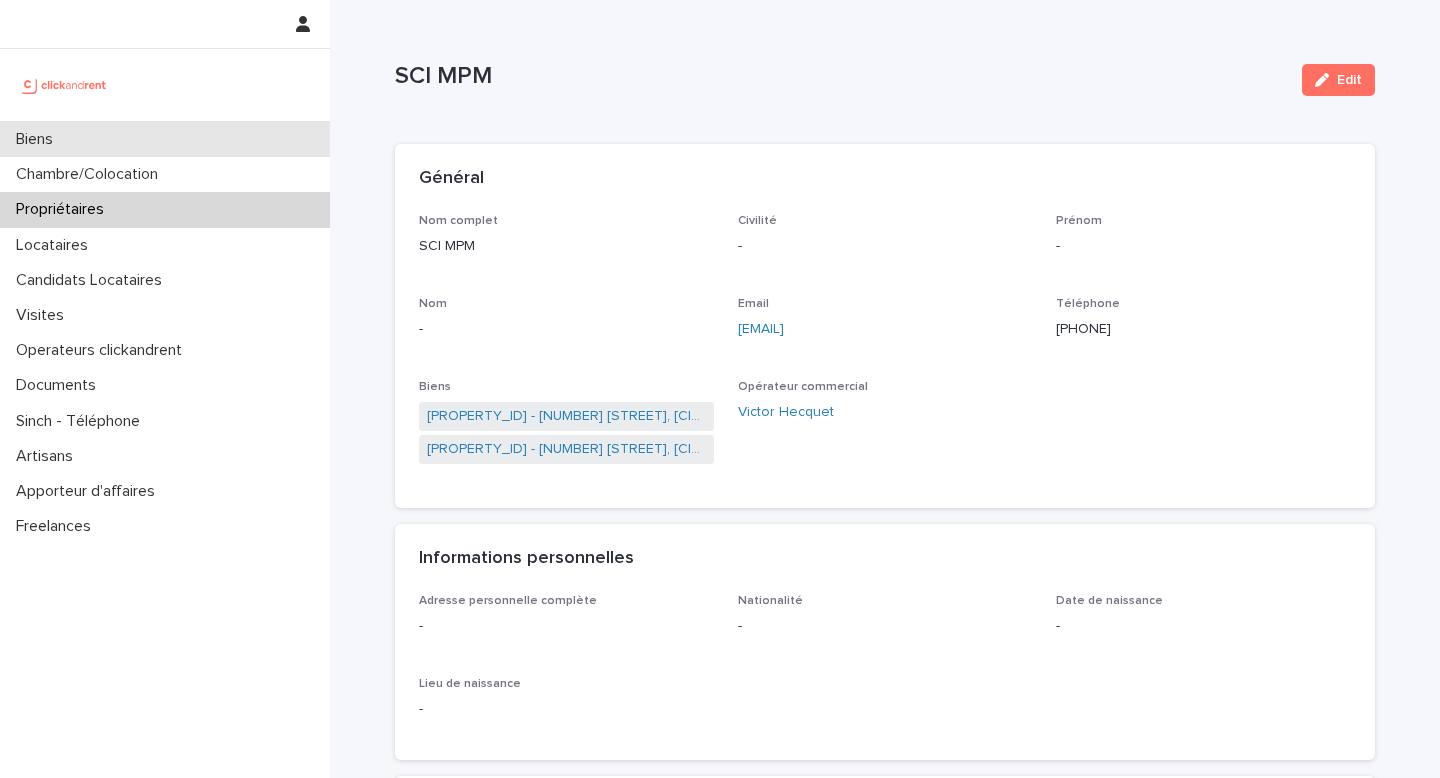 click on "Biens" at bounding box center [165, 139] 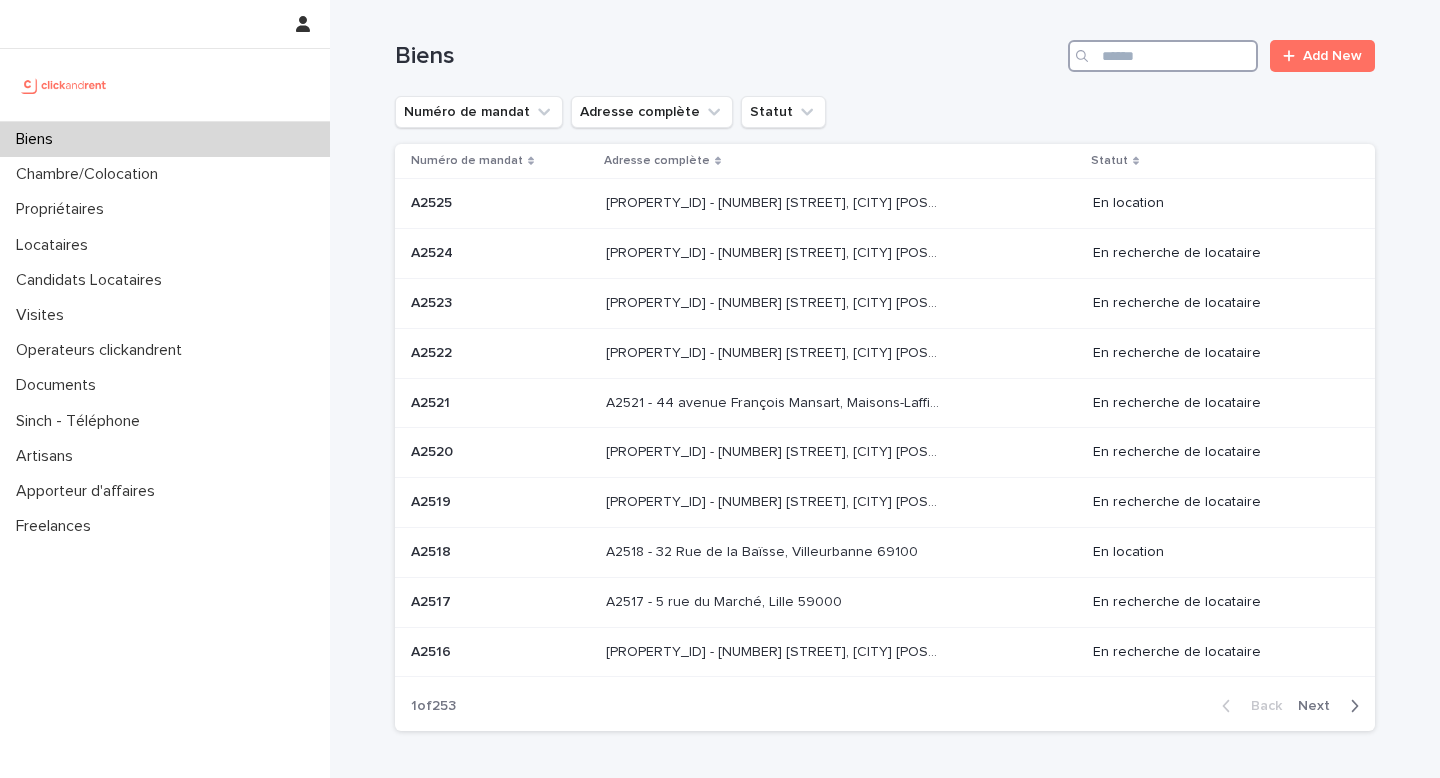 click at bounding box center [1163, 56] 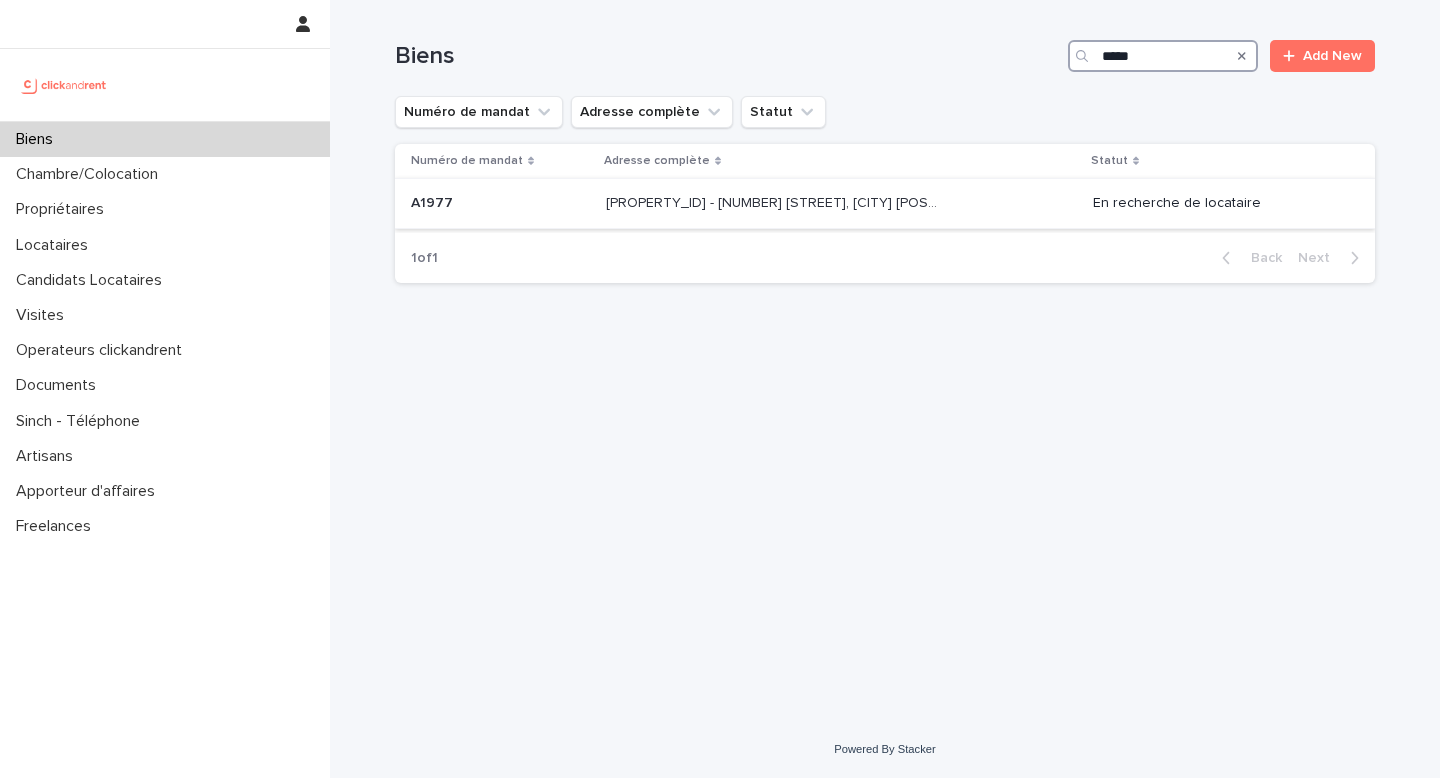 type on "*****" 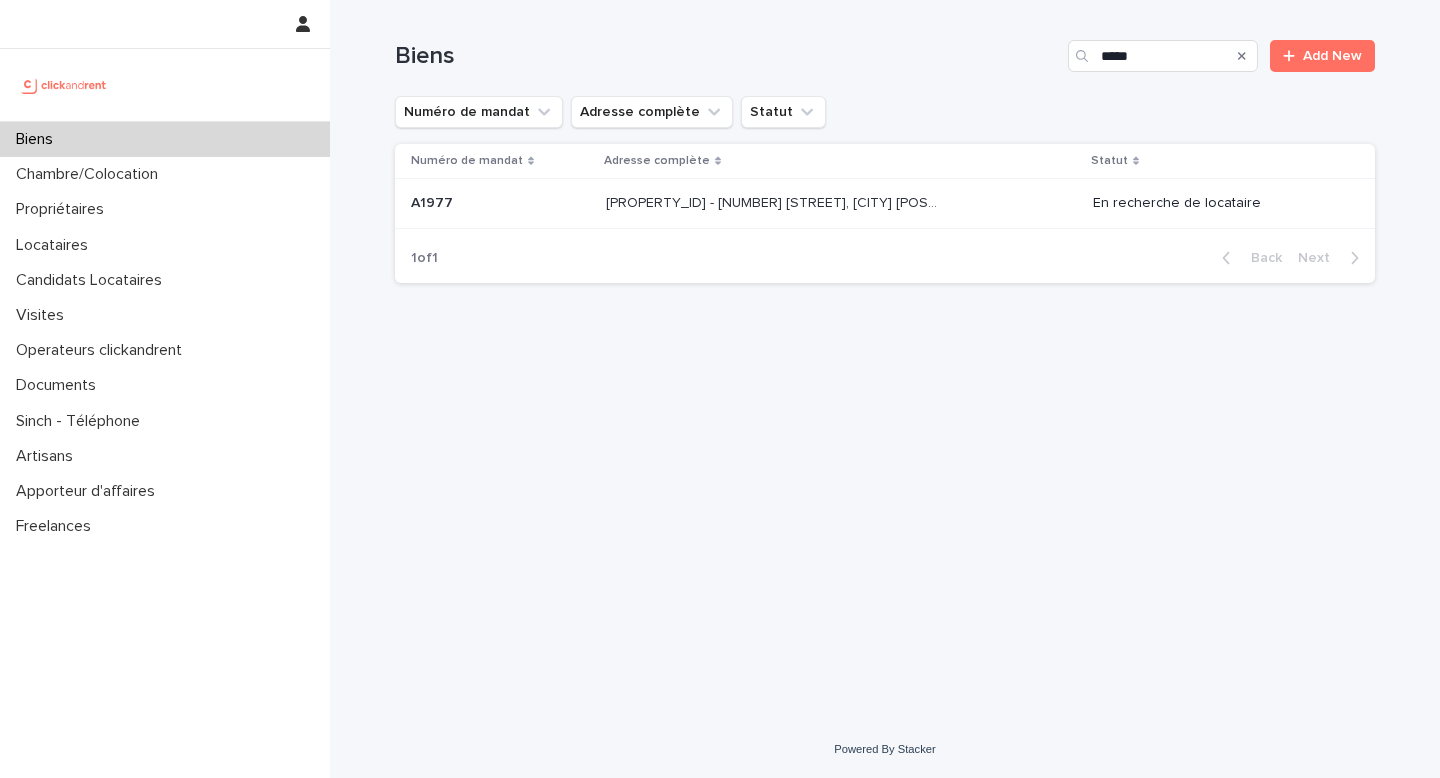 click on "[PROPERTY_ID] - [NUMBER] [STREET],  [CITY] [POSTAL_CODE] [PROPERTY_ID] - [NUMBER] [STREET],  [CITY] [POSTAL_CODE]" at bounding box center (841, 203) 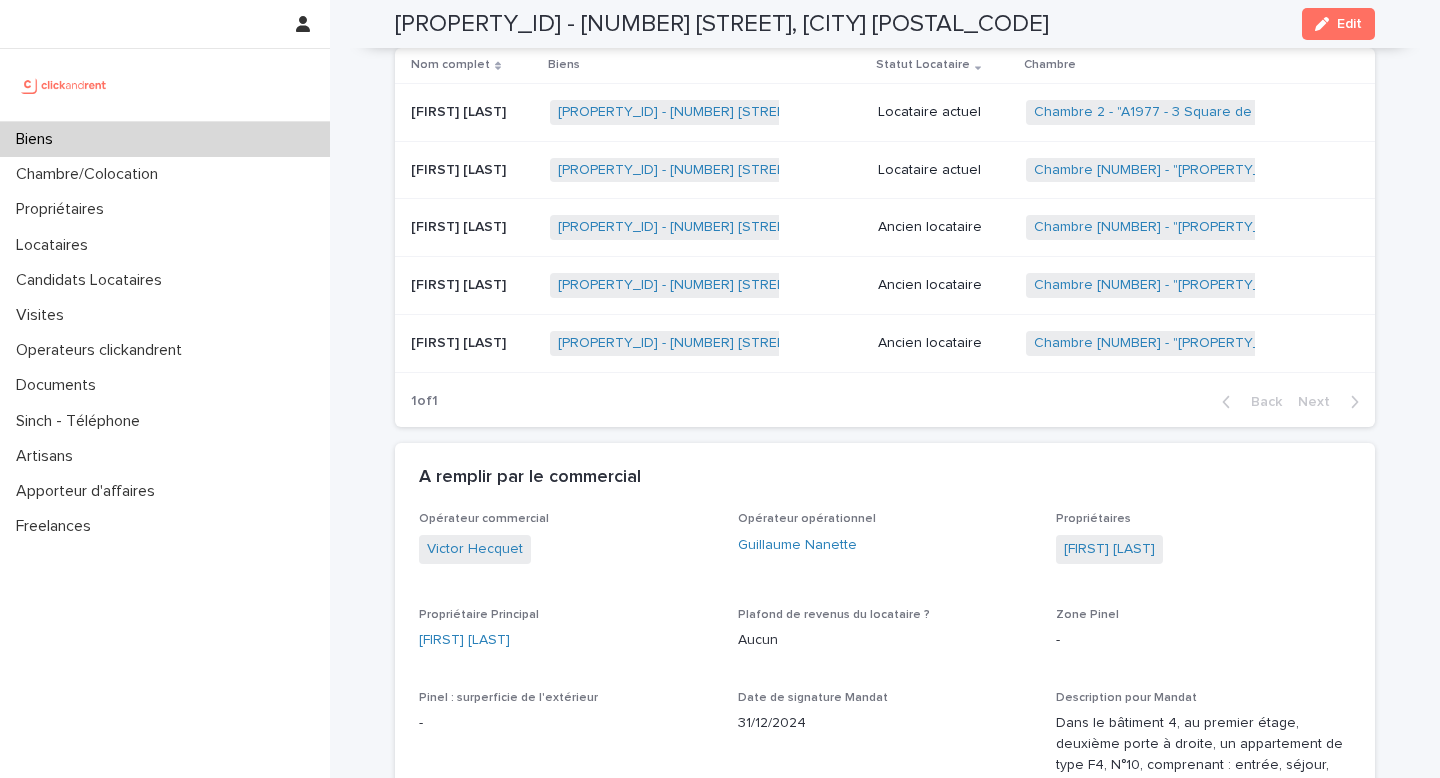 scroll, scrollTop: 1192, scrollLeft: 0, axis: vertical 